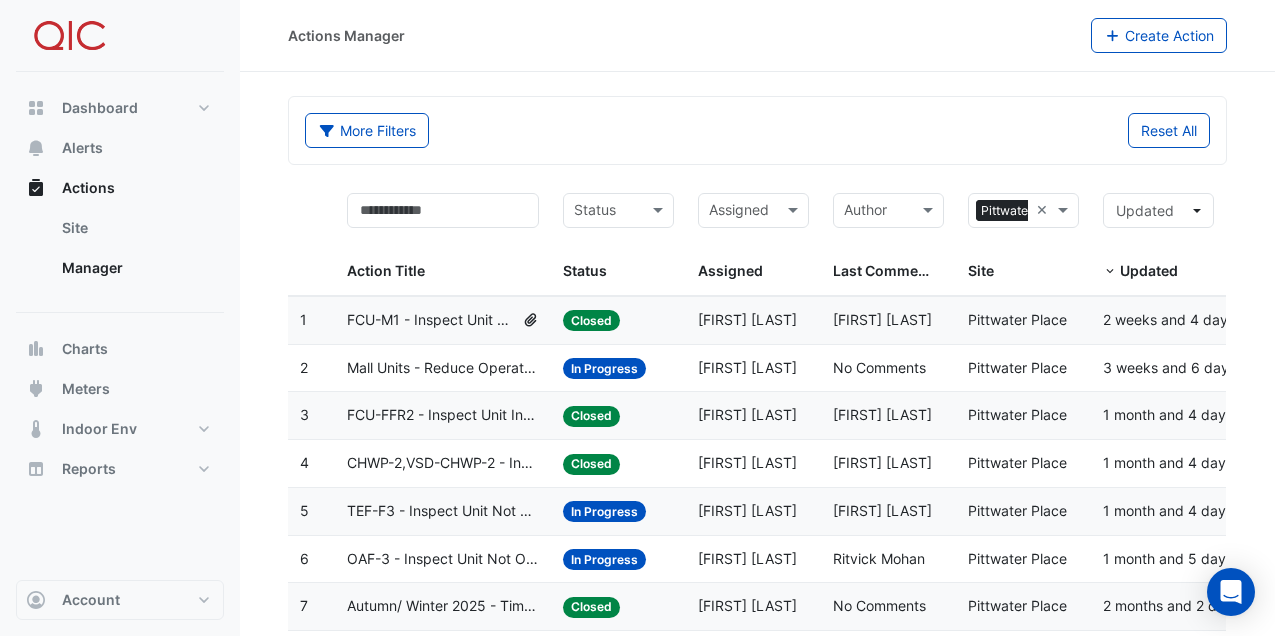 select on "***" 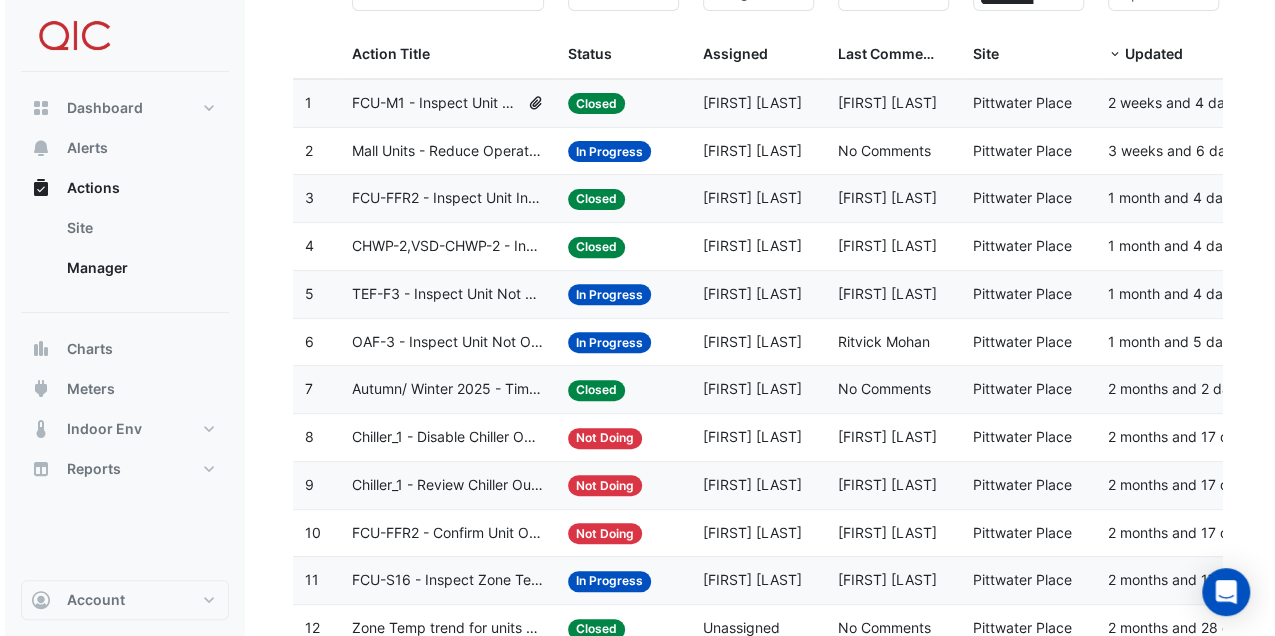 scroll, scrollTop: 0, scrollLeft: 0, axis: both 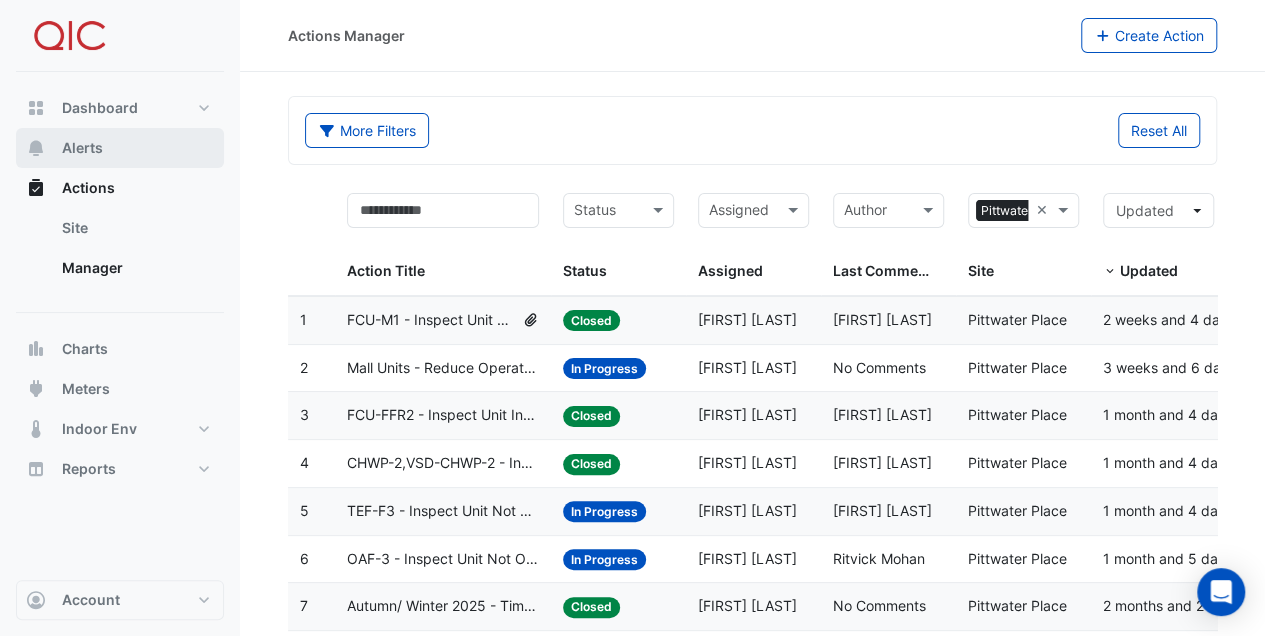 click on "Alerts" at bounding box center [82, 148] 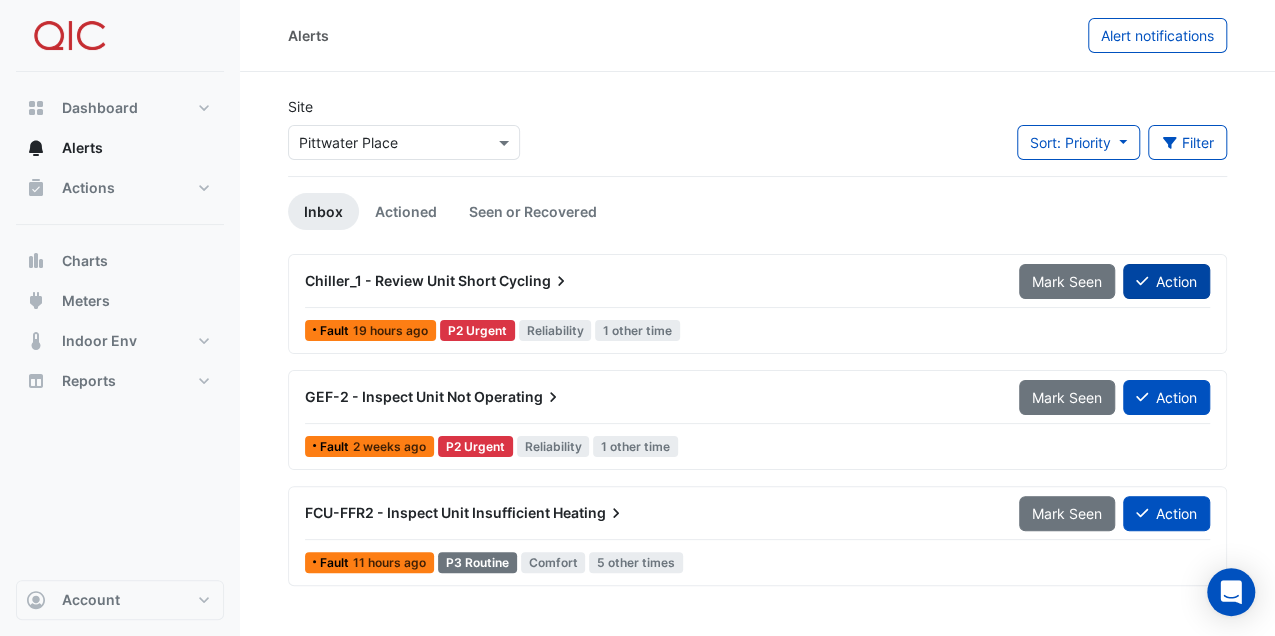 click on "Action" at bounding box center (1166, 281) 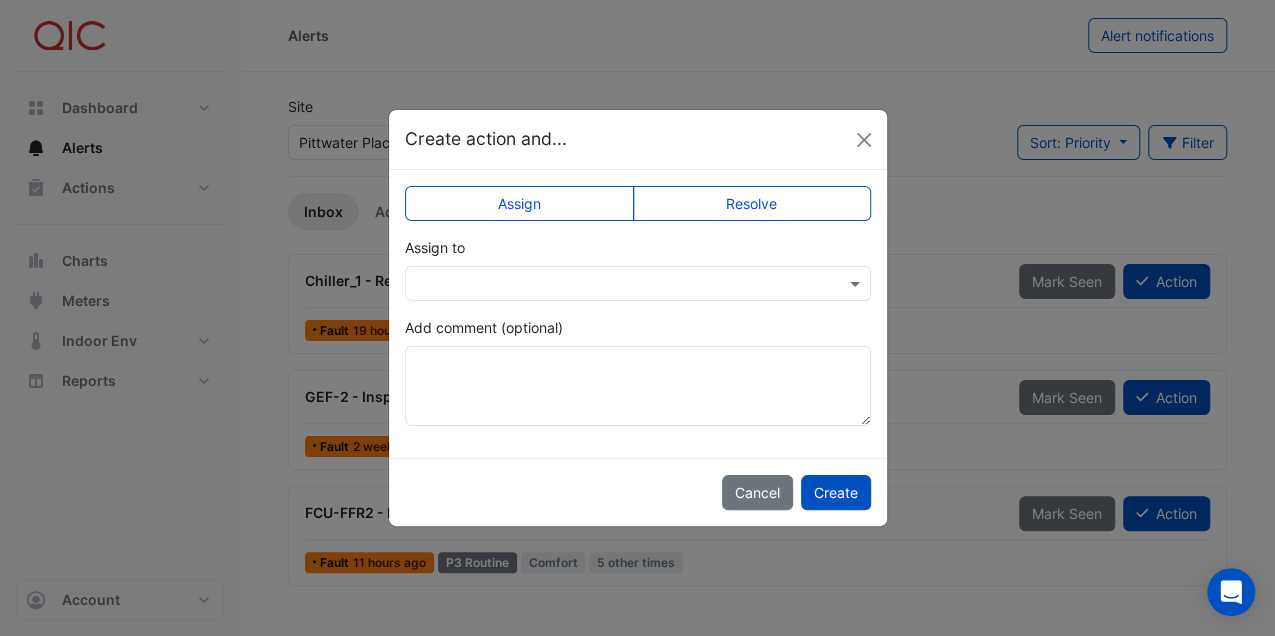 click at bounding box center [618, 284] 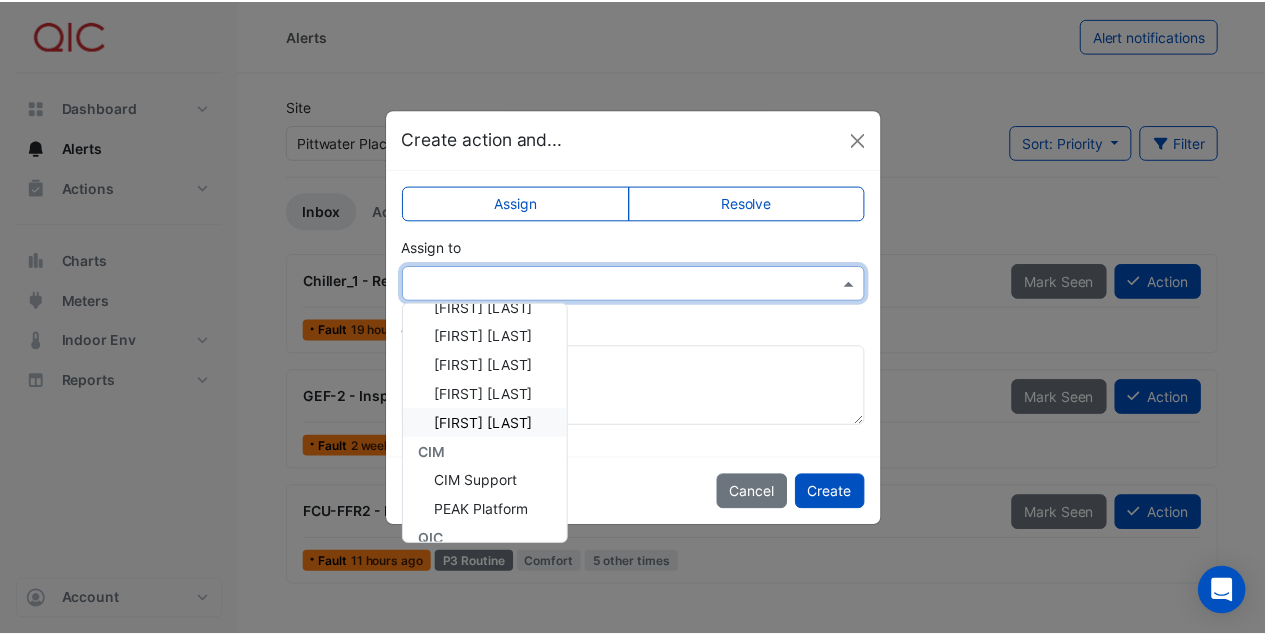scroll, scrollTop: 0, scrollLeft: 0, axis: both 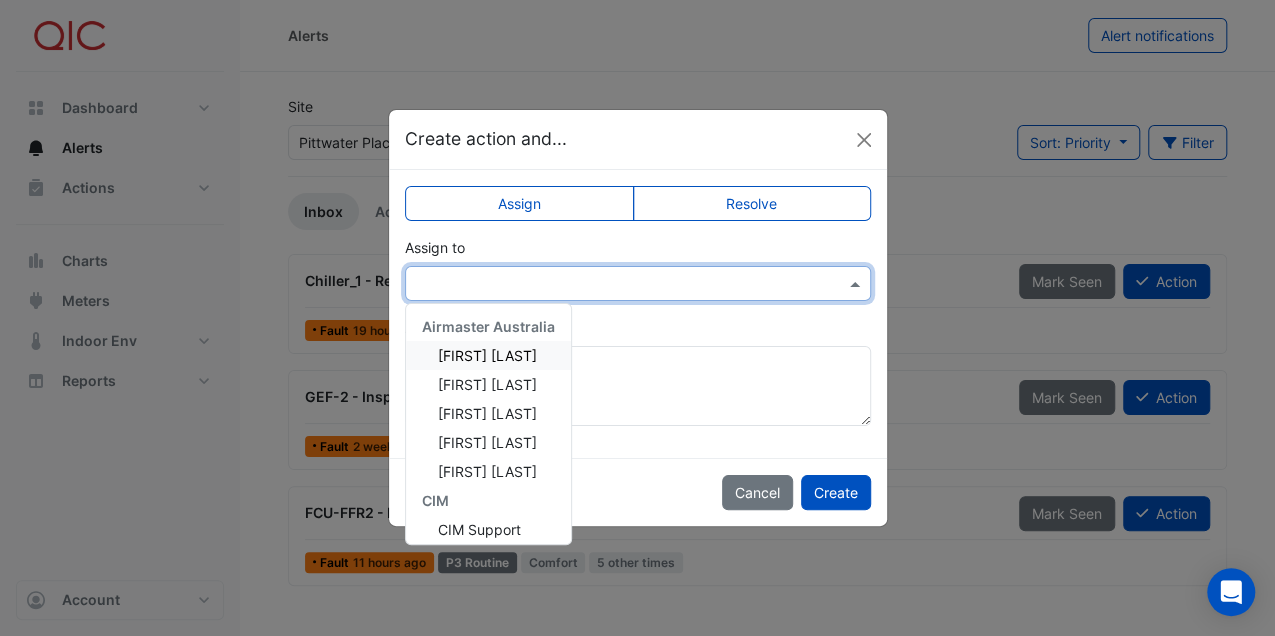 click on "[FIRST] [LAST]" at bounding box center [487, 355] 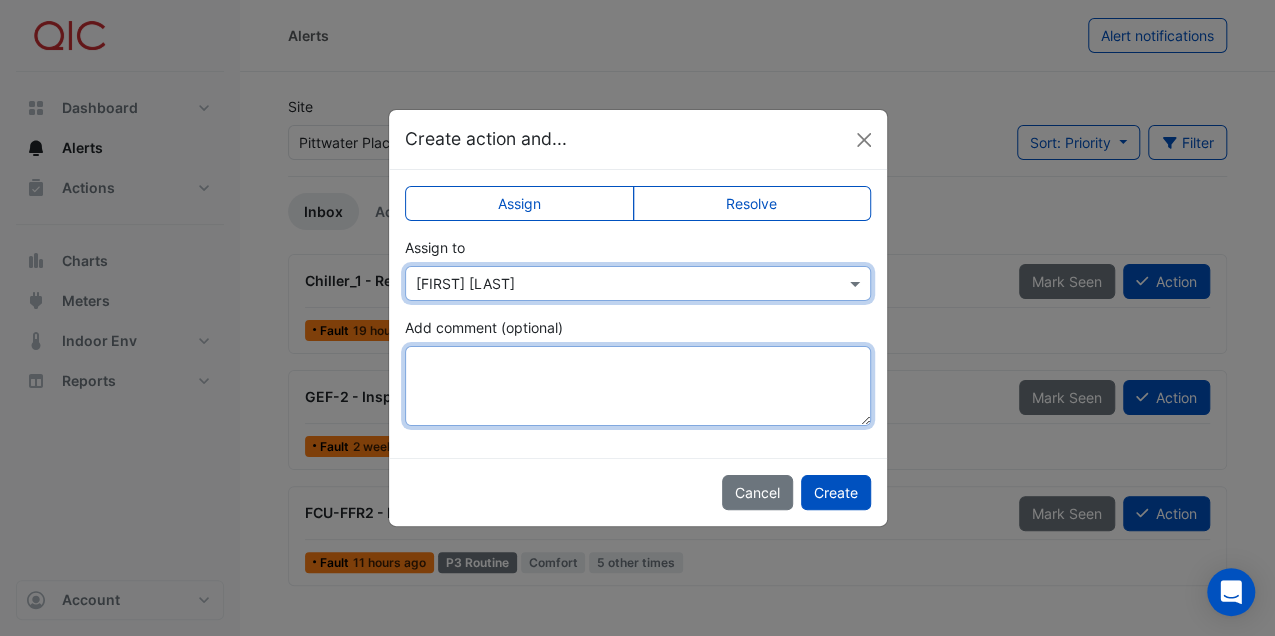 click on "Add comment (optional)" at bounding box center [638, 386] 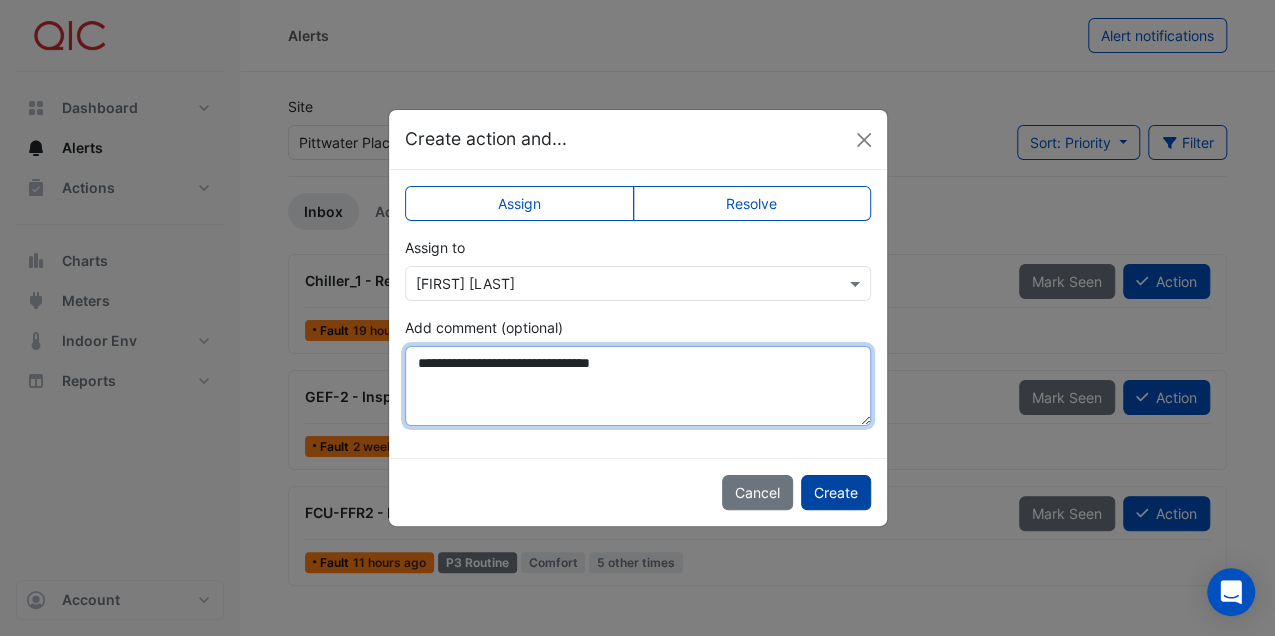 type on "**********" 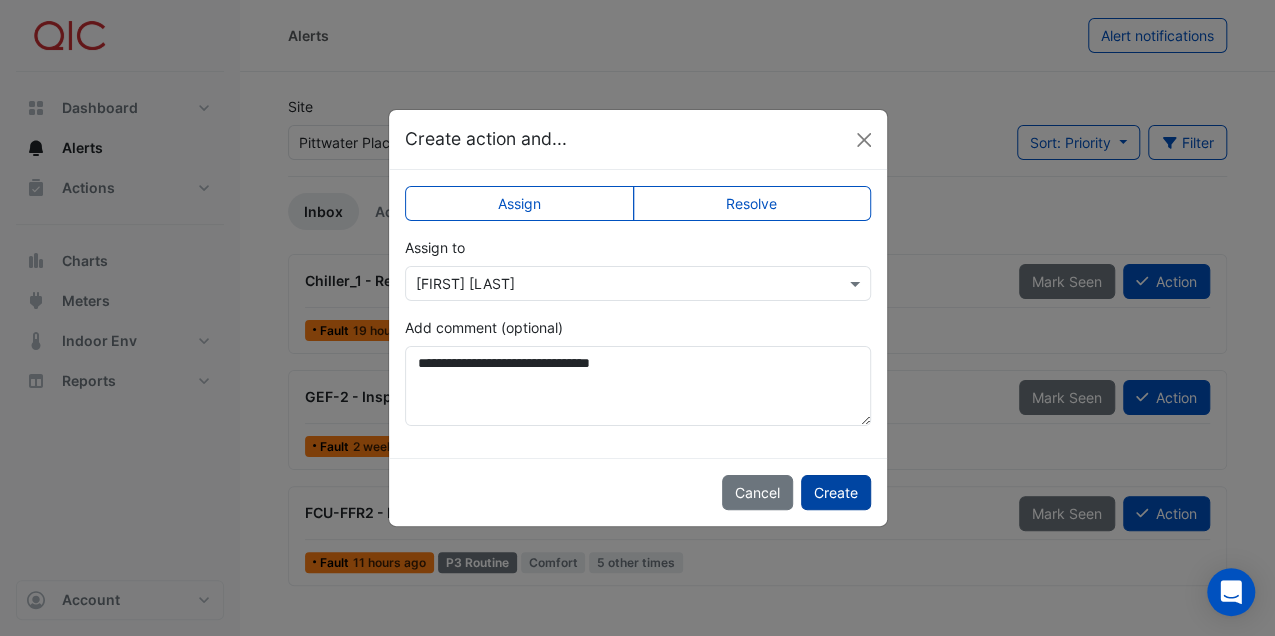 click on "Create" 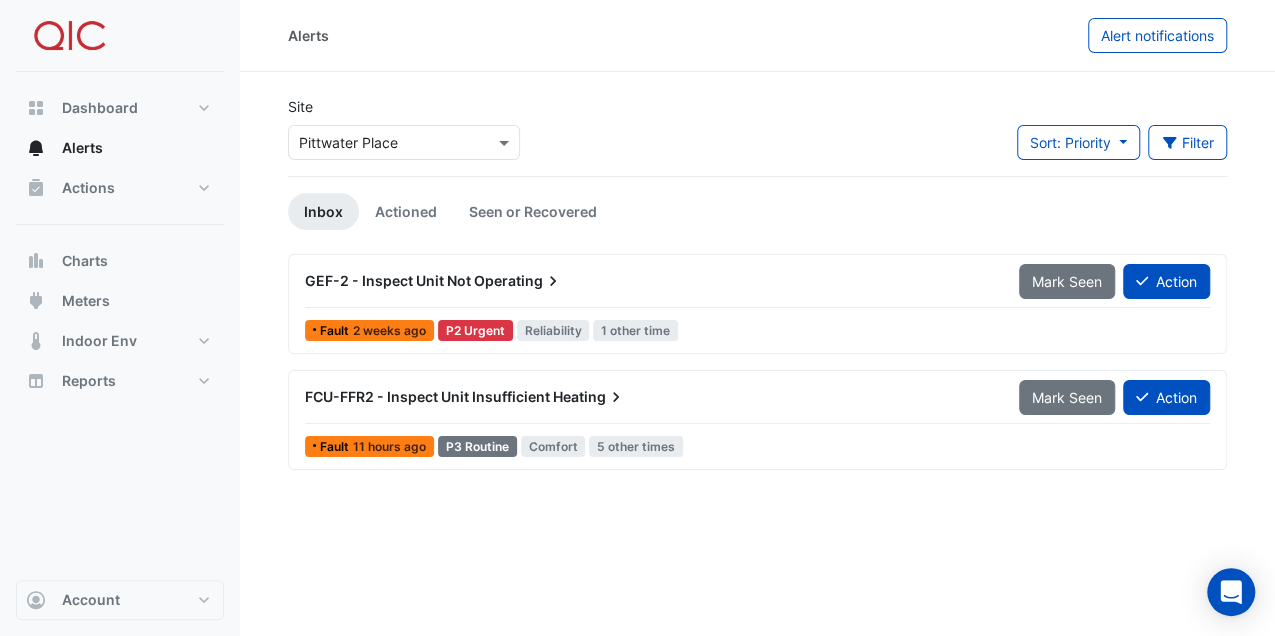 click on "2 weeks ago" 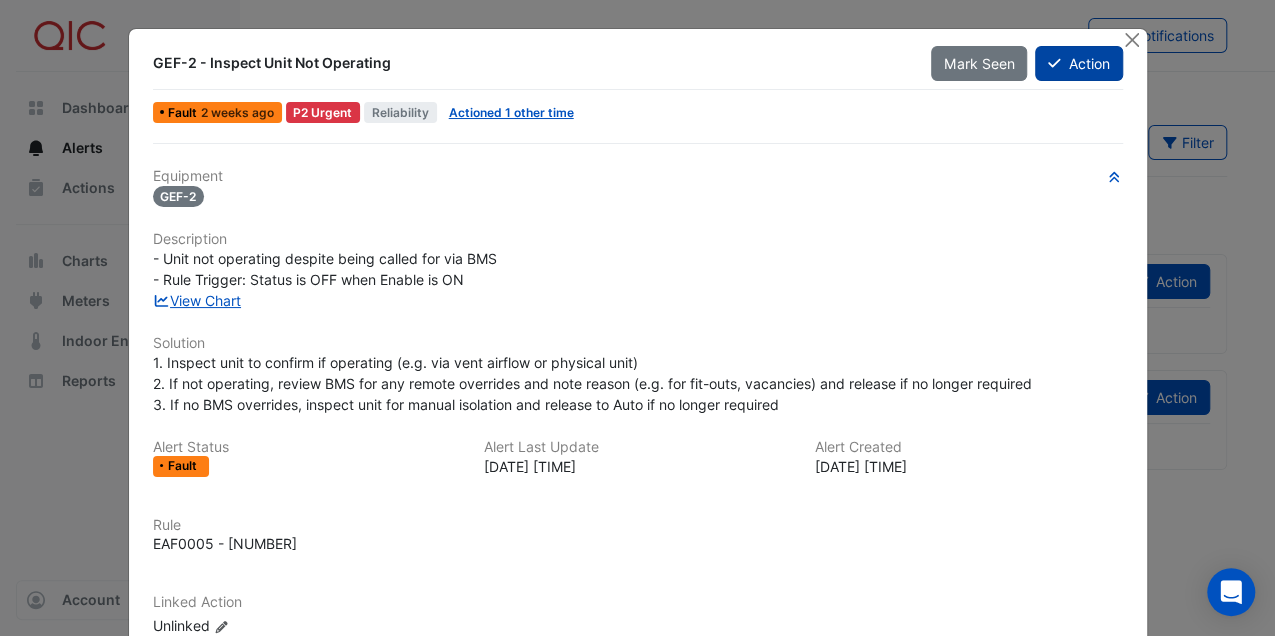 click on "Action" 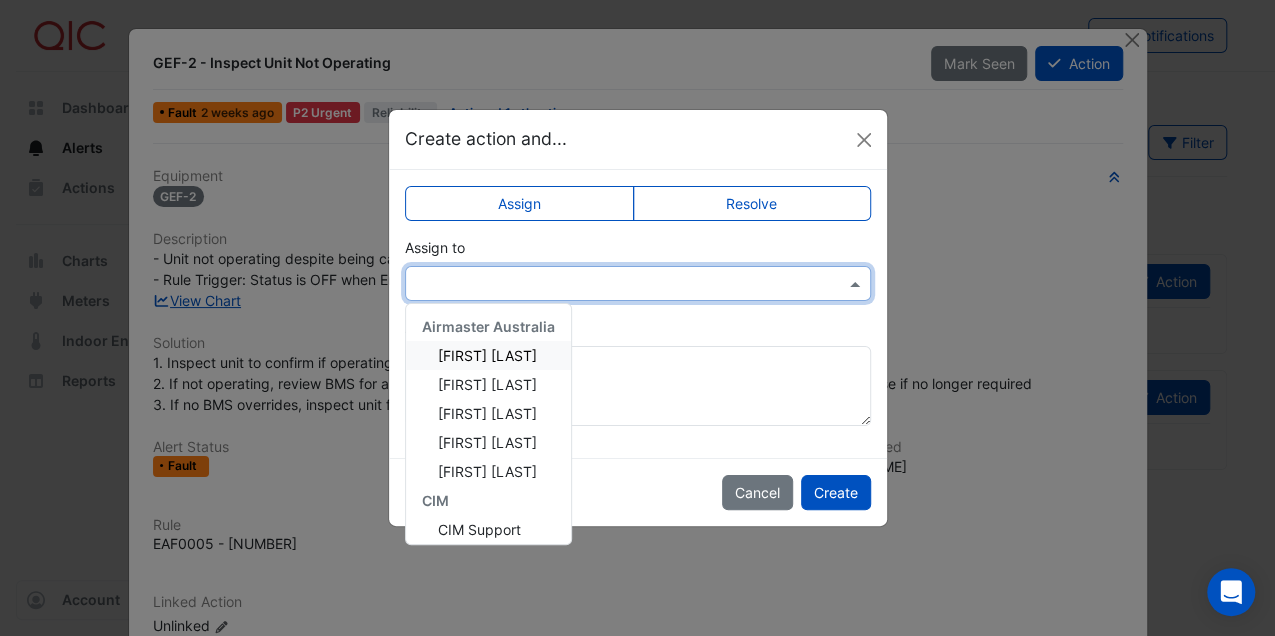 click at bounding box center [618, 284] 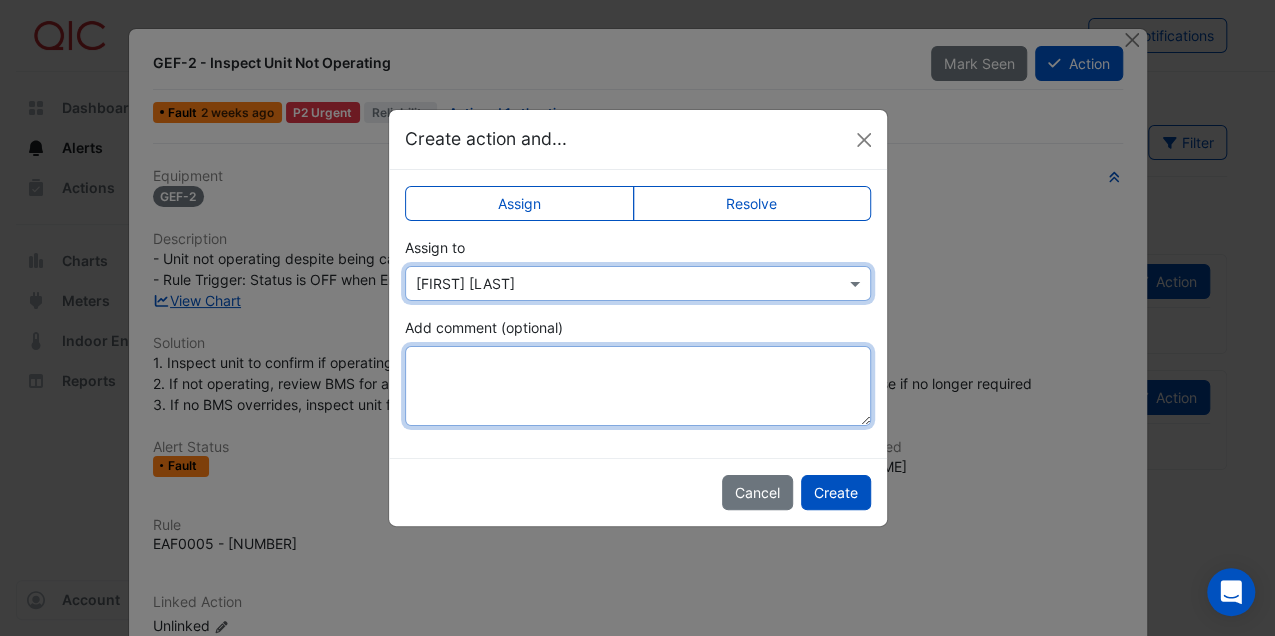 click on "Add comment (optional)" at bounding box center (638, 386) 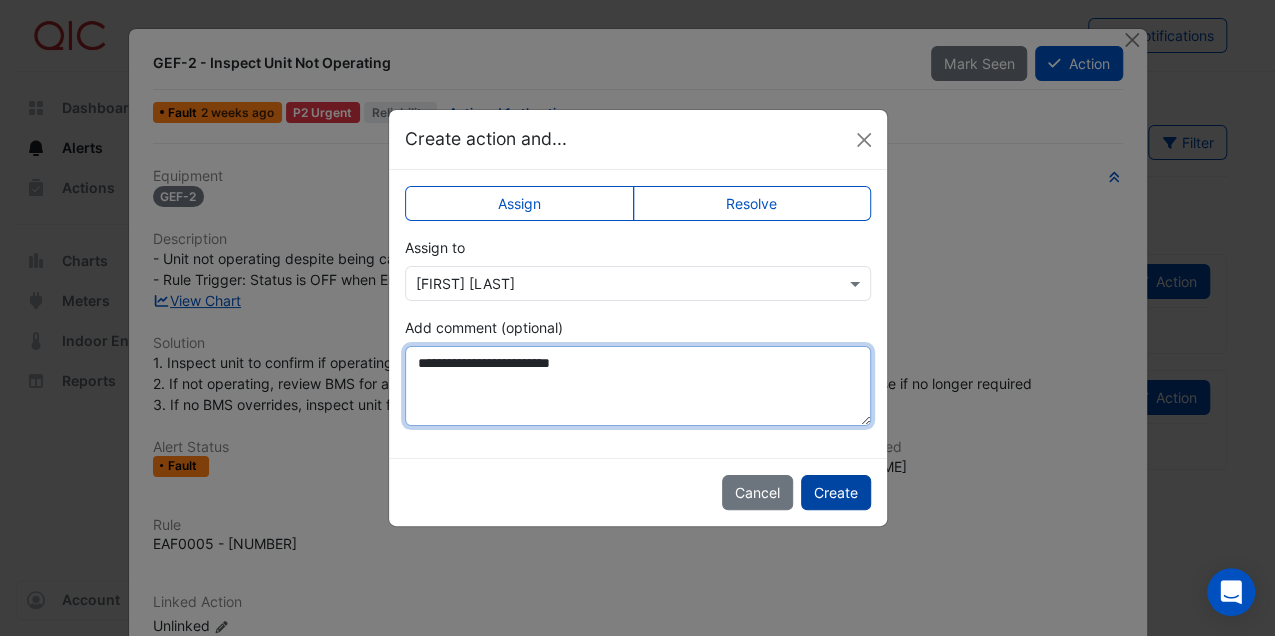 type on "**********" 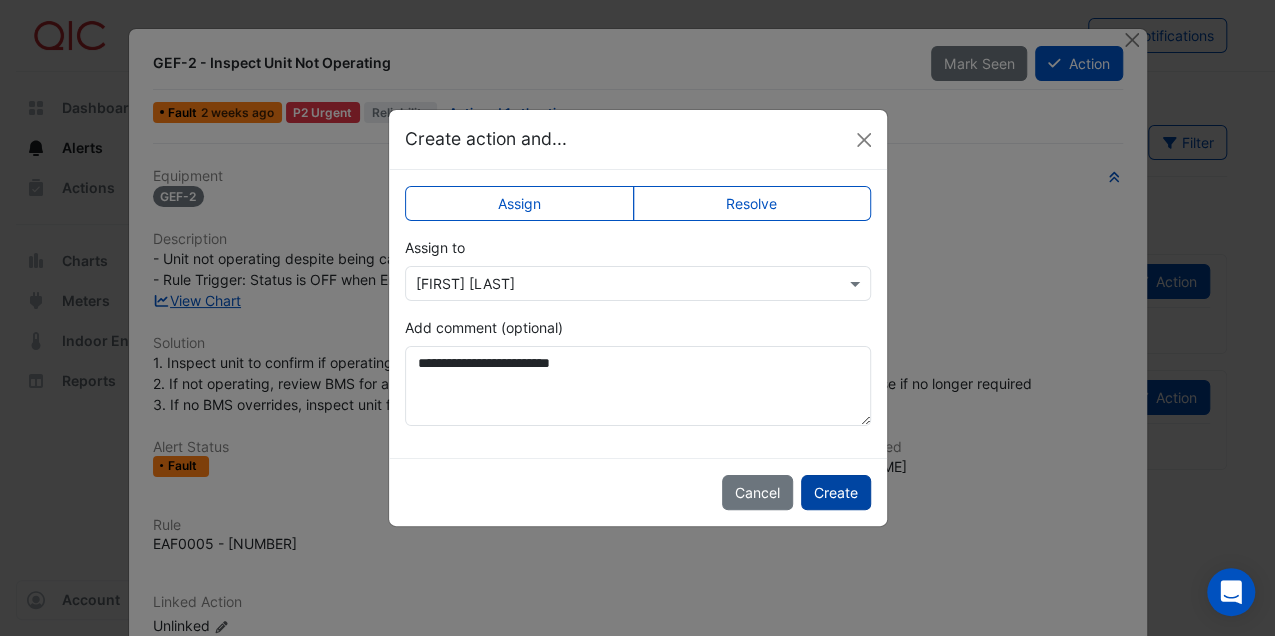 click on "Create" 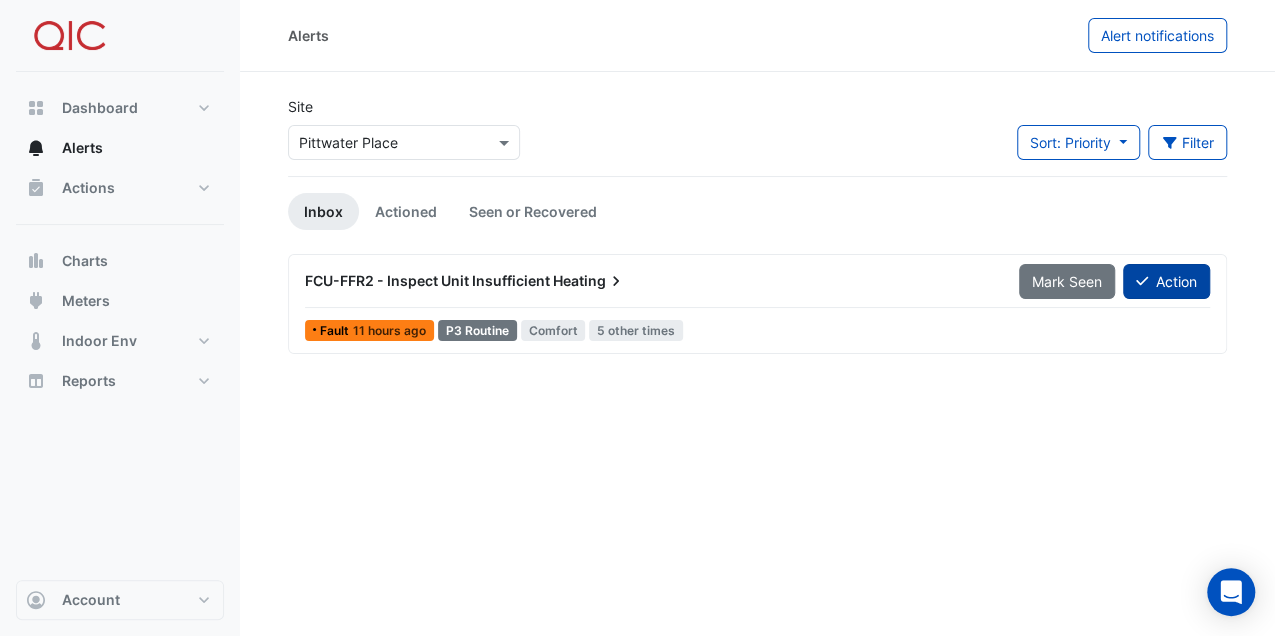 click on "Action" at bounding box center [1166, 281] 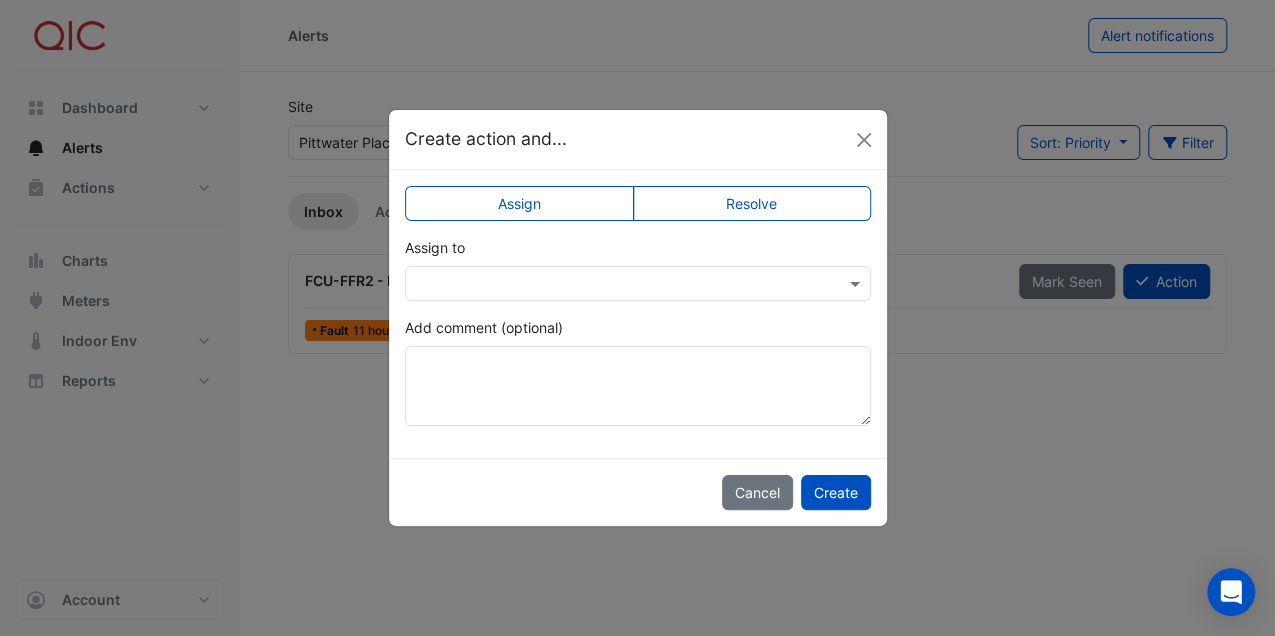 click on "Resolve" 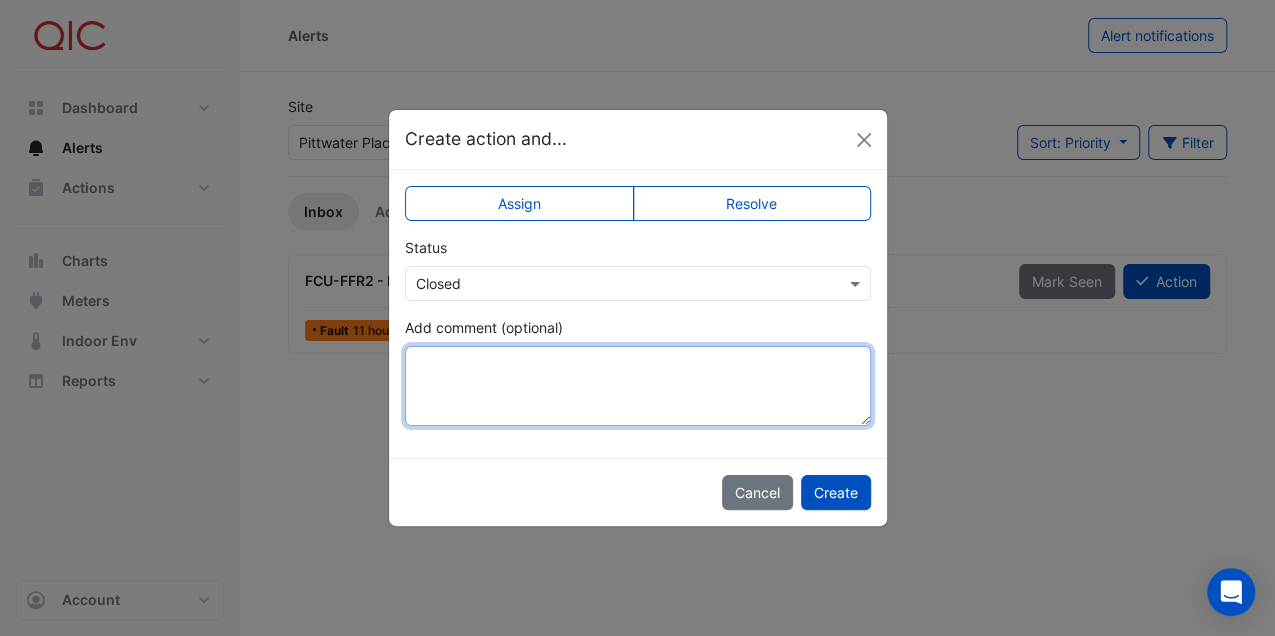 click on "Add comment (optional)" at bounding box center (638, 386) 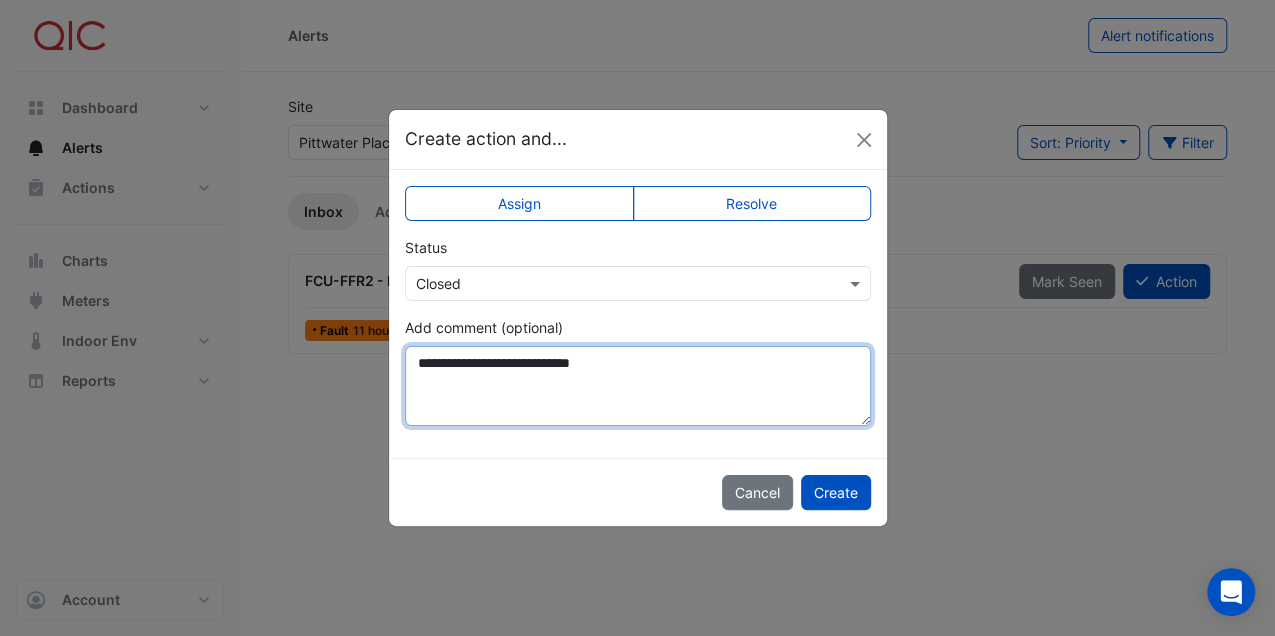 click on "**********" at bounding box center (638, 386) 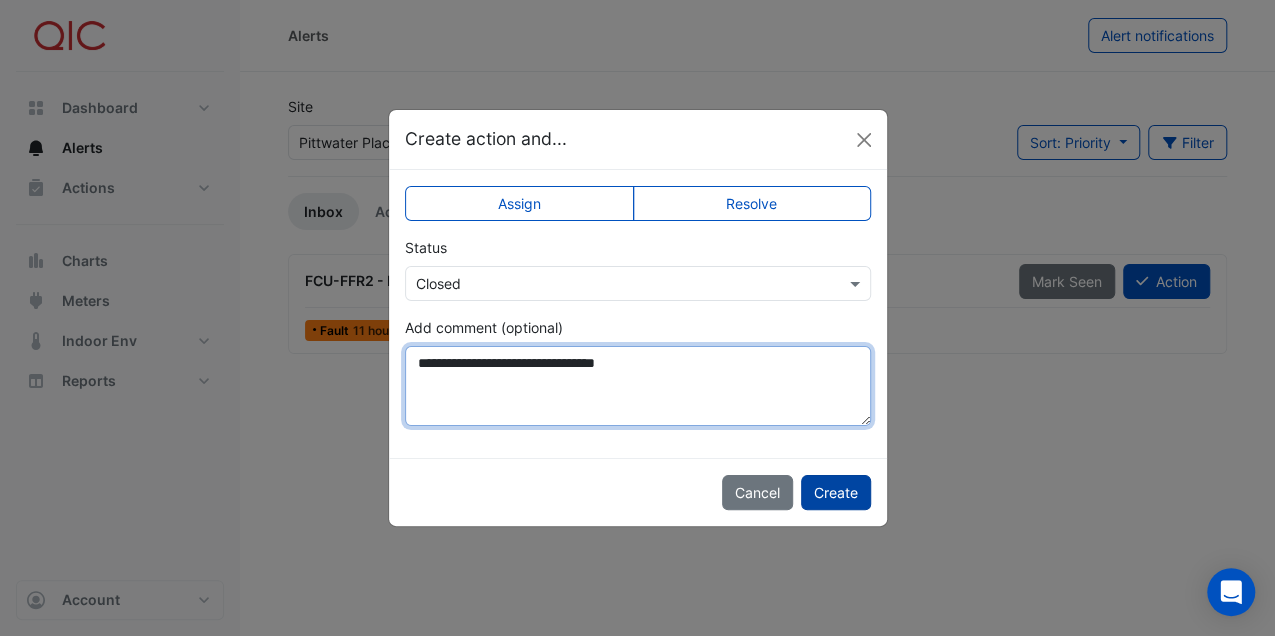 type on "**********" 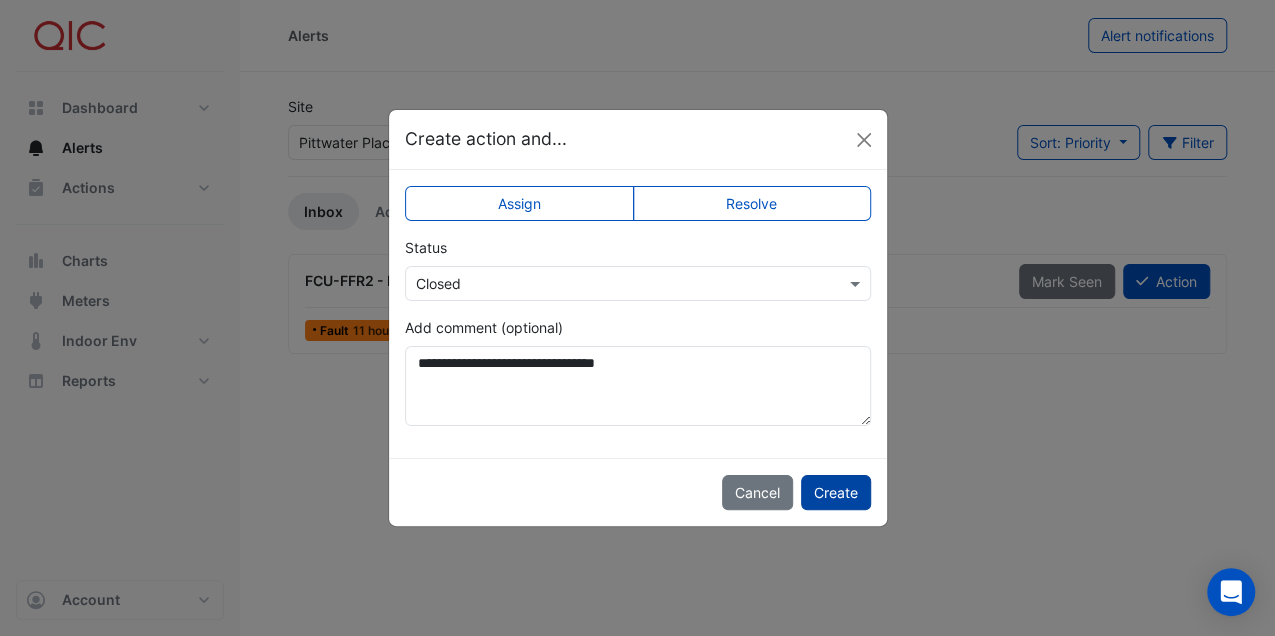 click on "Create" 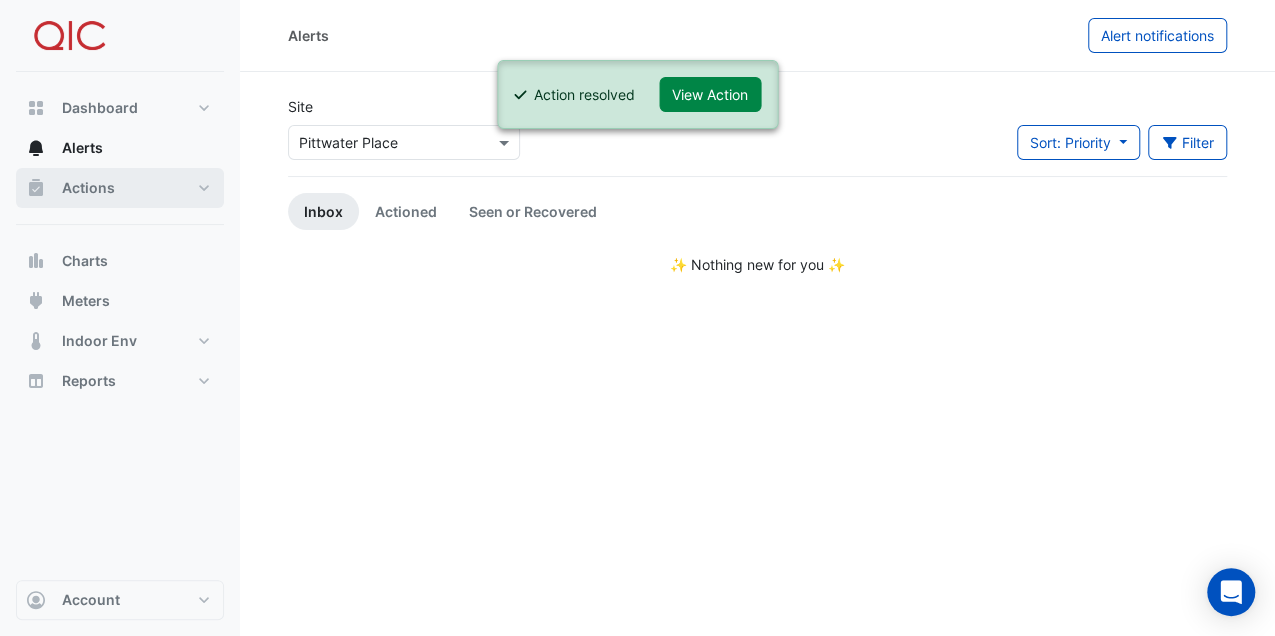 click on "Actions" at bounding box center (88, 188) 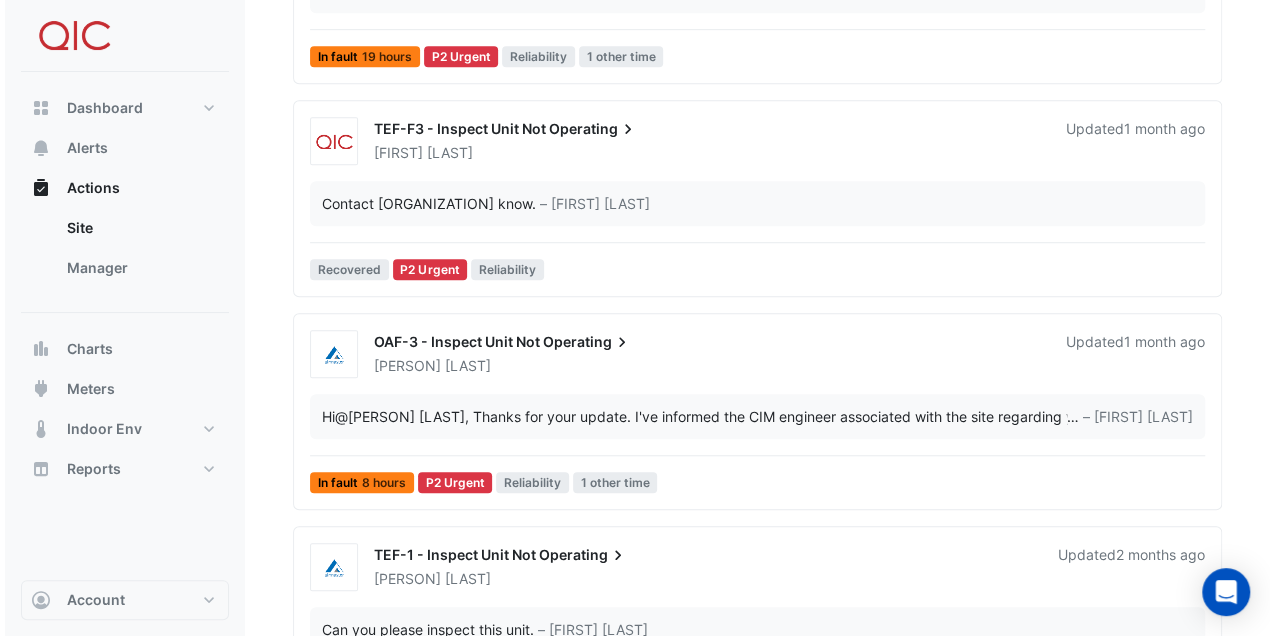 scroll, scrollTop: 466, scrollLeft: 0, axis: vertical 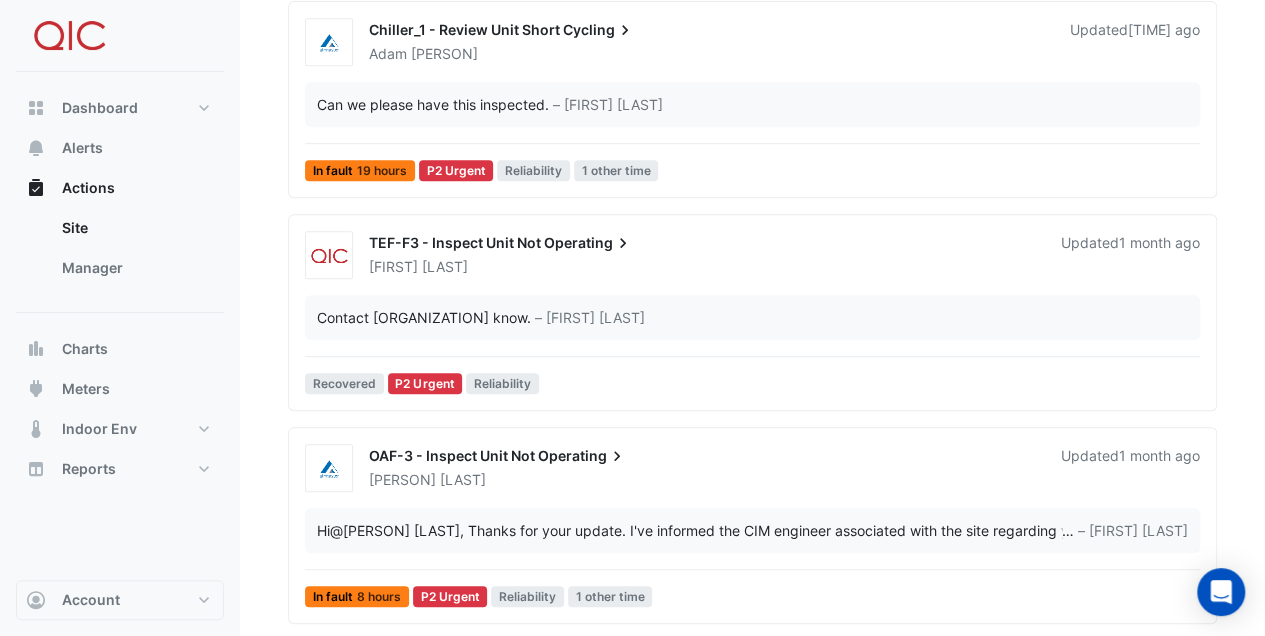 click on "[FIRST]
[LAST]" at bounding box center (418, 267) 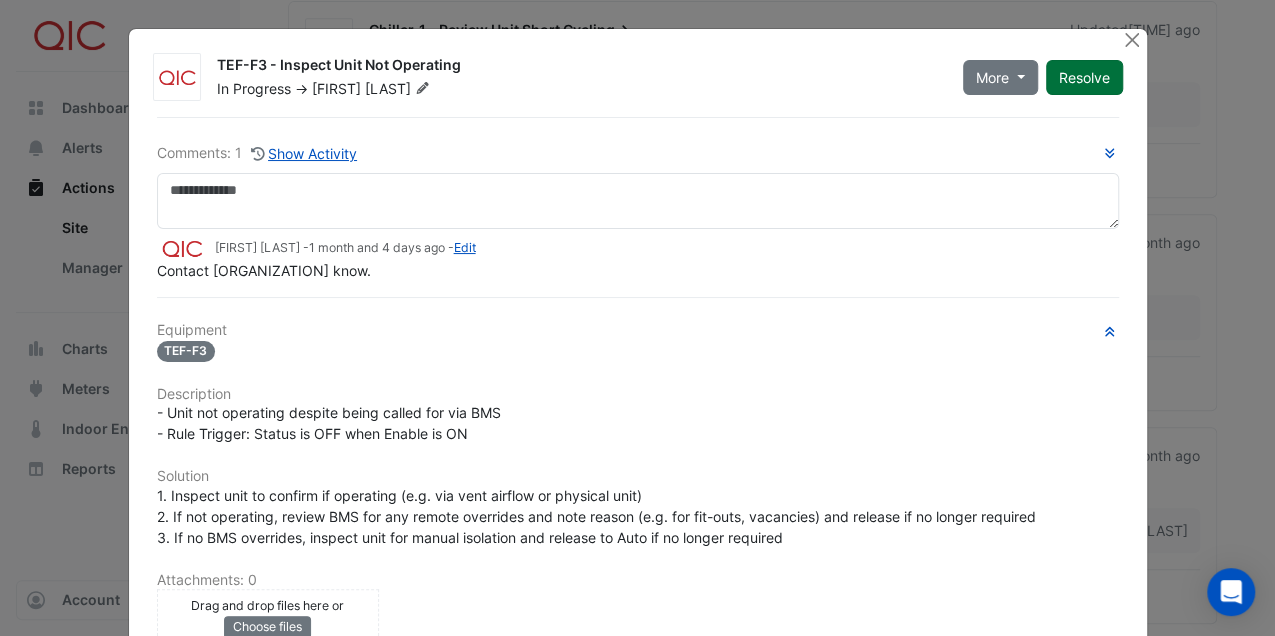click on "Resolve" 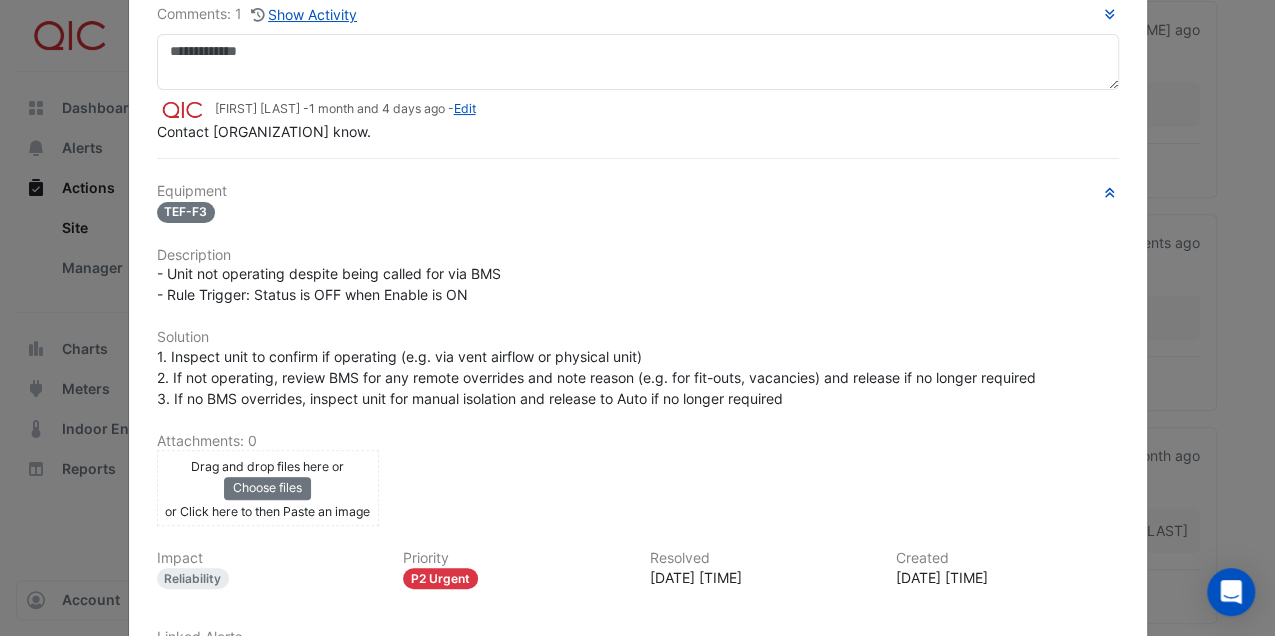 scroll, scrollTop: 0, scrollLeft: 0, axis: both 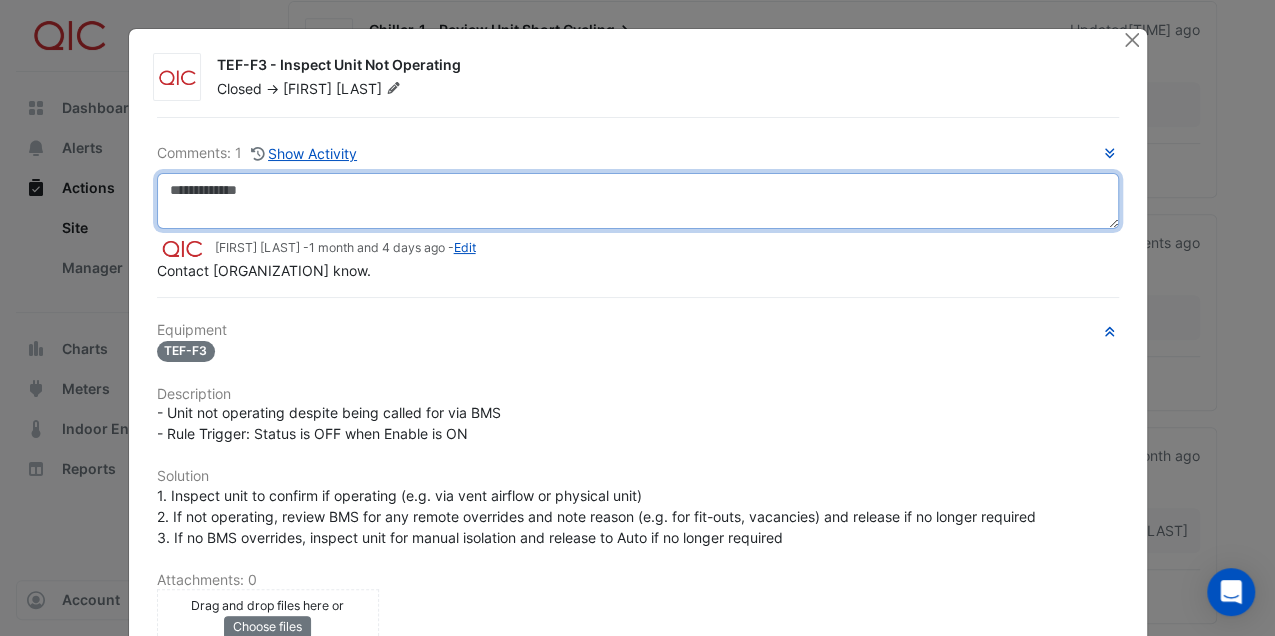drag, startPoint x: 210, startPoint y: 198, endPoint x: 239, endPoint y: 187, distance: 31.016125 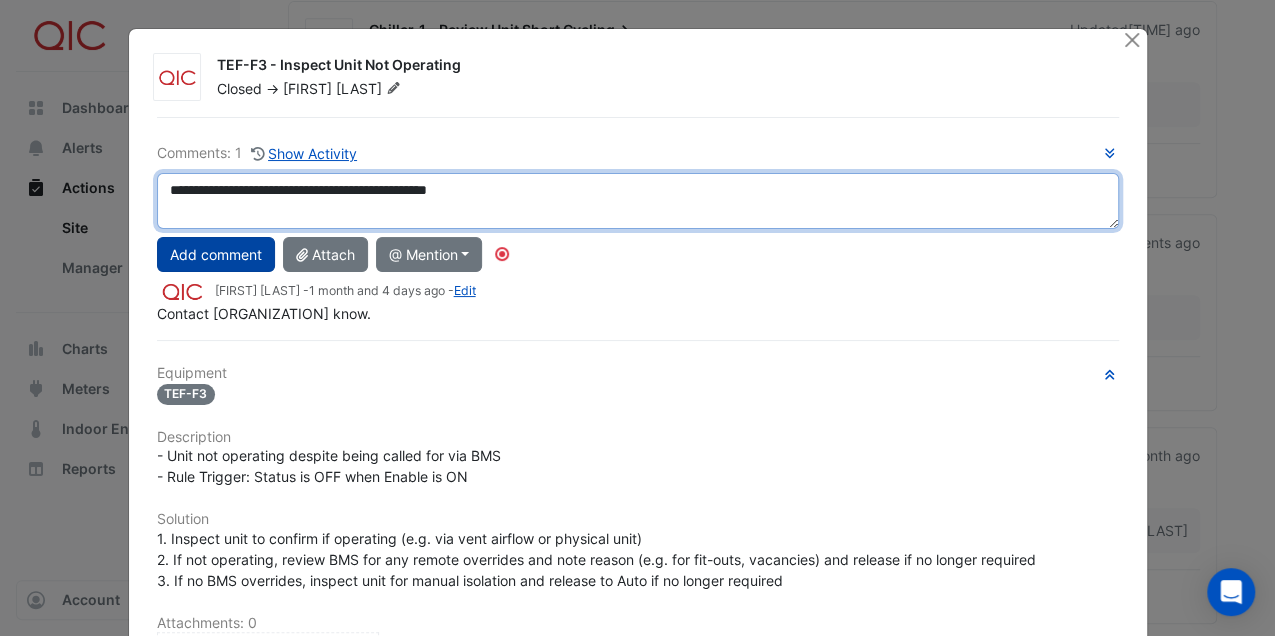 type on "**********" 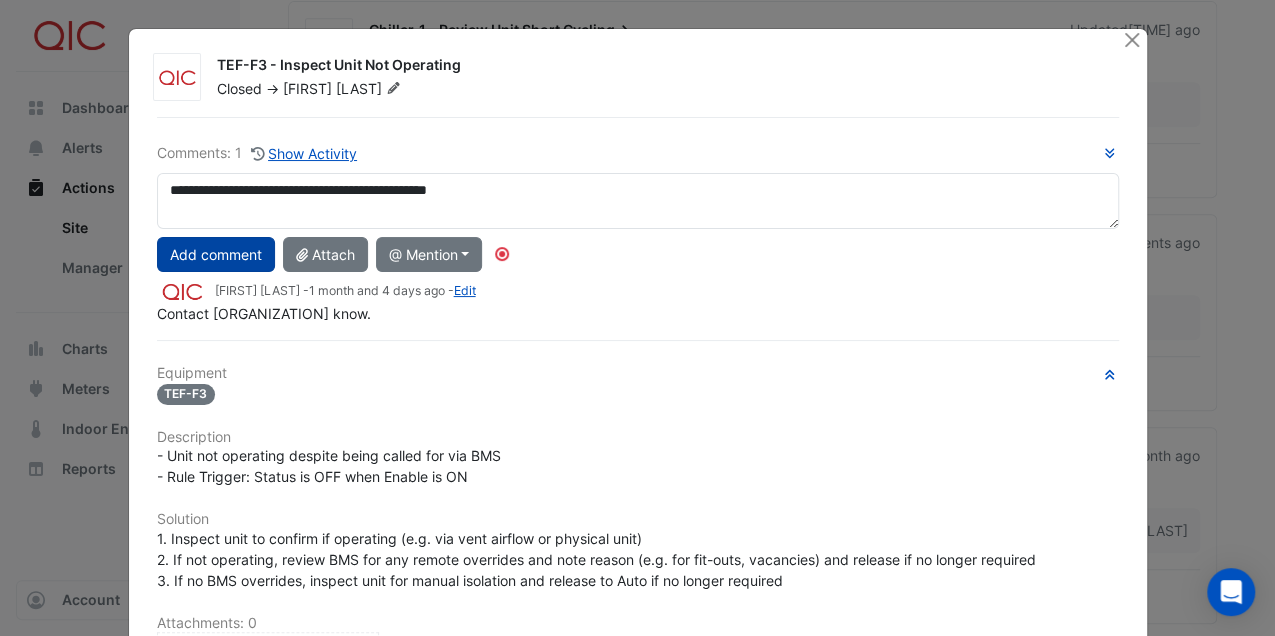 click on "Add comment" 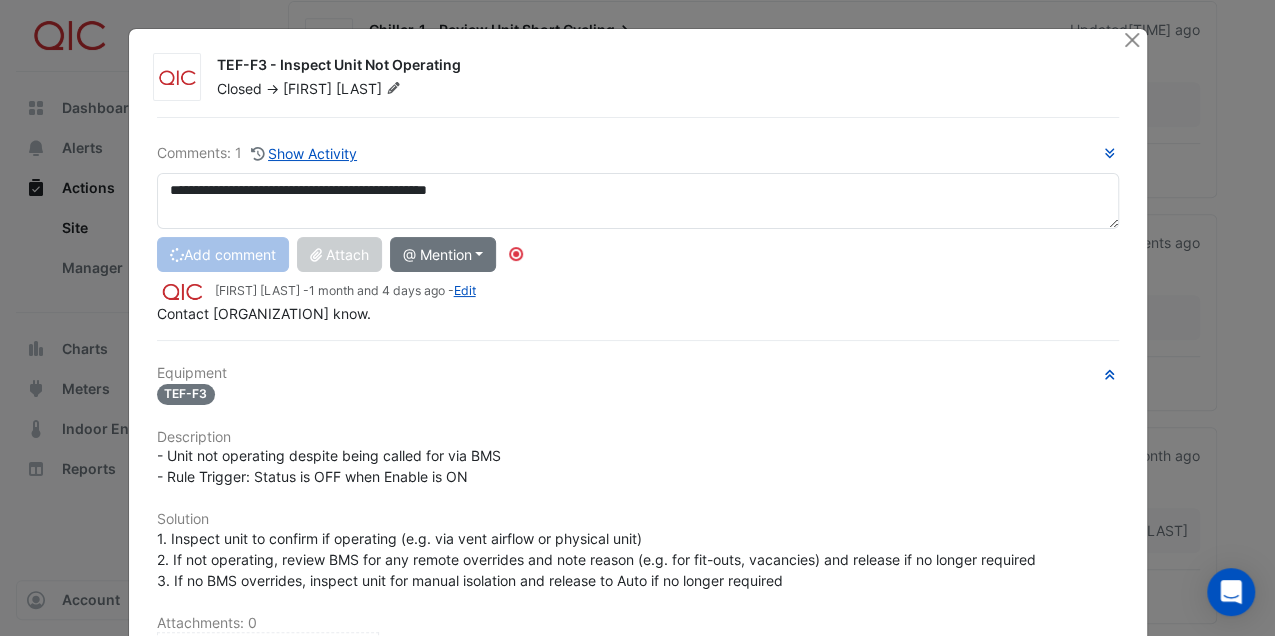 type 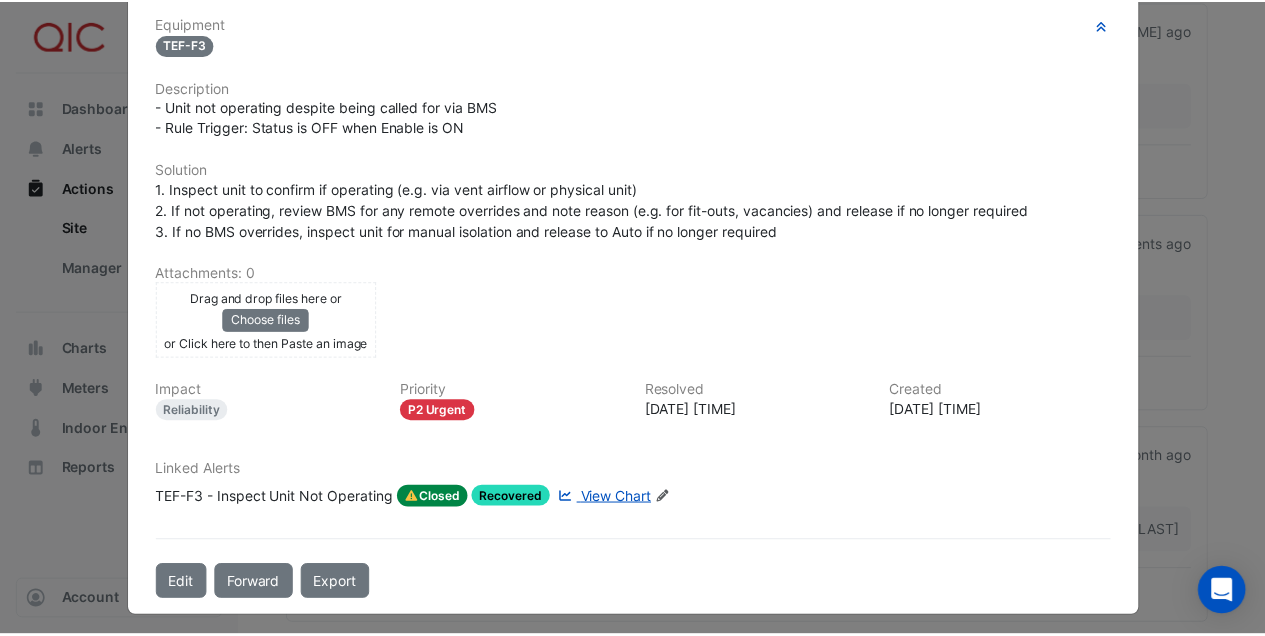 scroll, scrollTop: 0, scrollLeft: 0, axis: both 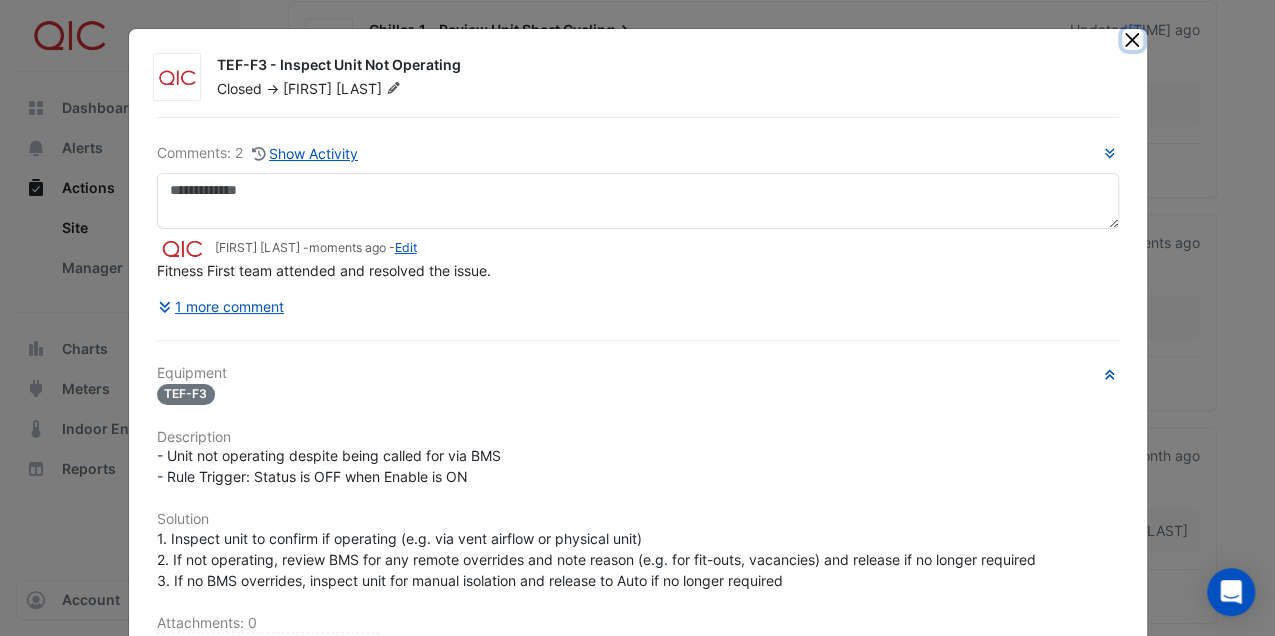 drag, startPoint x: 1132, startPoint y: 36, endPoint x: 1141, endPoint y: 106, distance: 70.5762 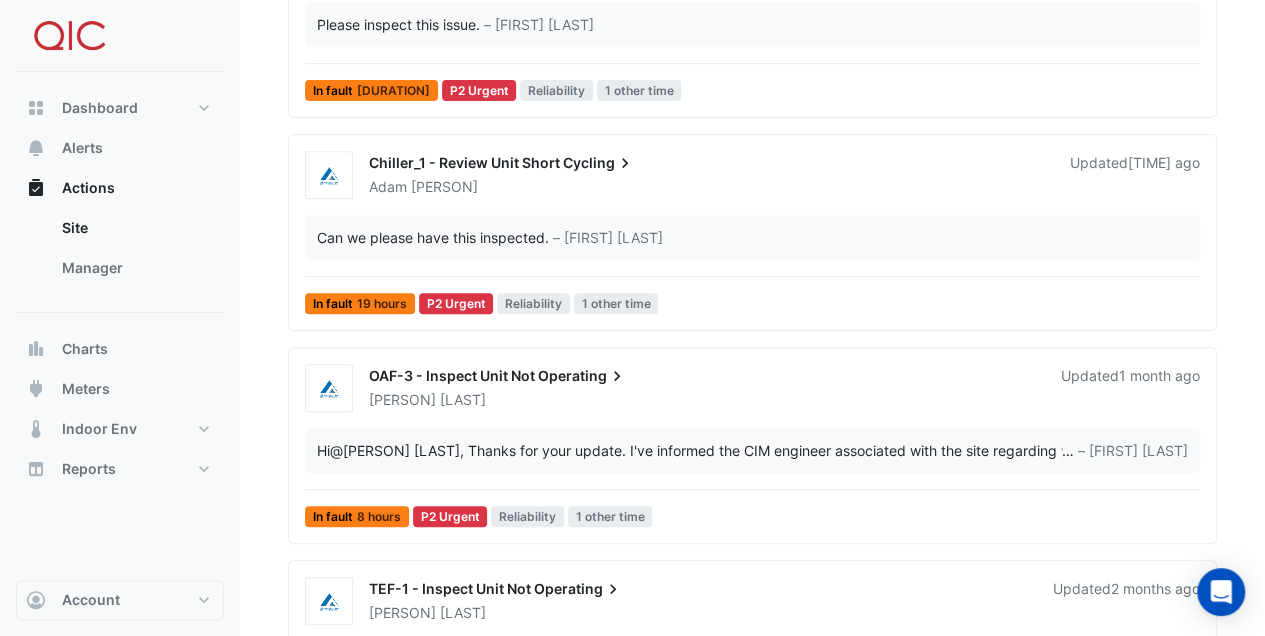 scroll, scrollTop: 533, scrollLeft: 0, axis: vertical 